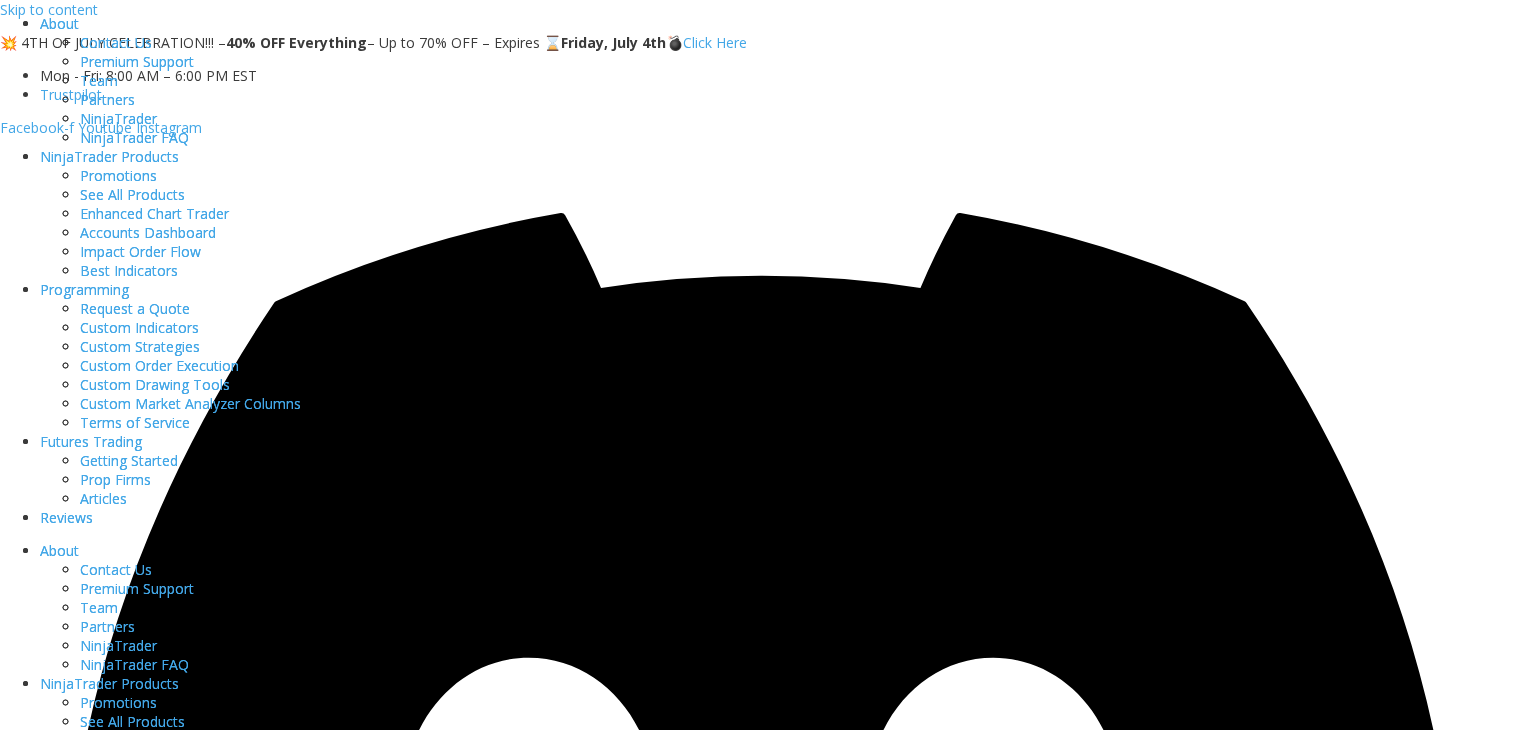 scroll, scrollTop: 0, scrollLeft: 0, axis: both 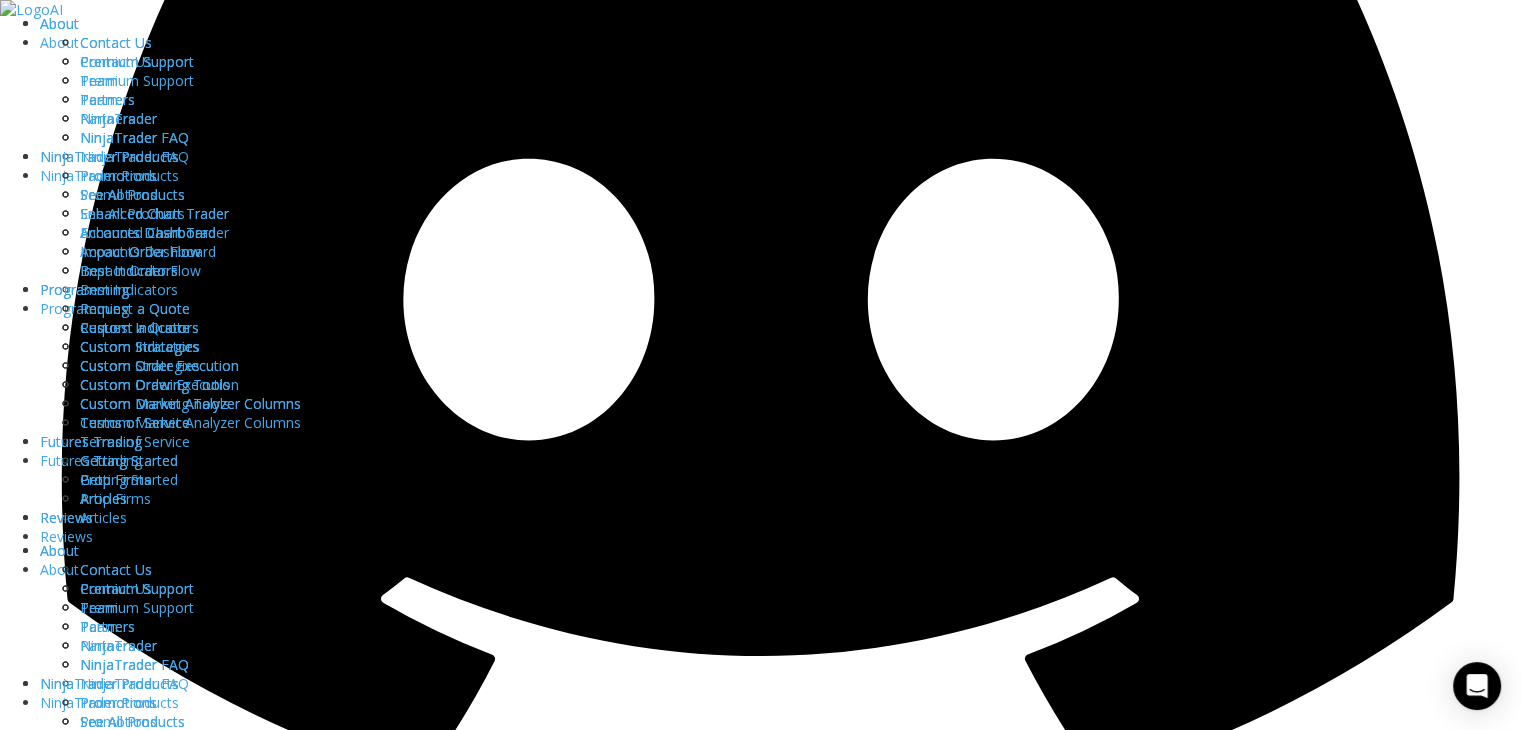 click on "See All Products" at bounding box center [52, 6893] 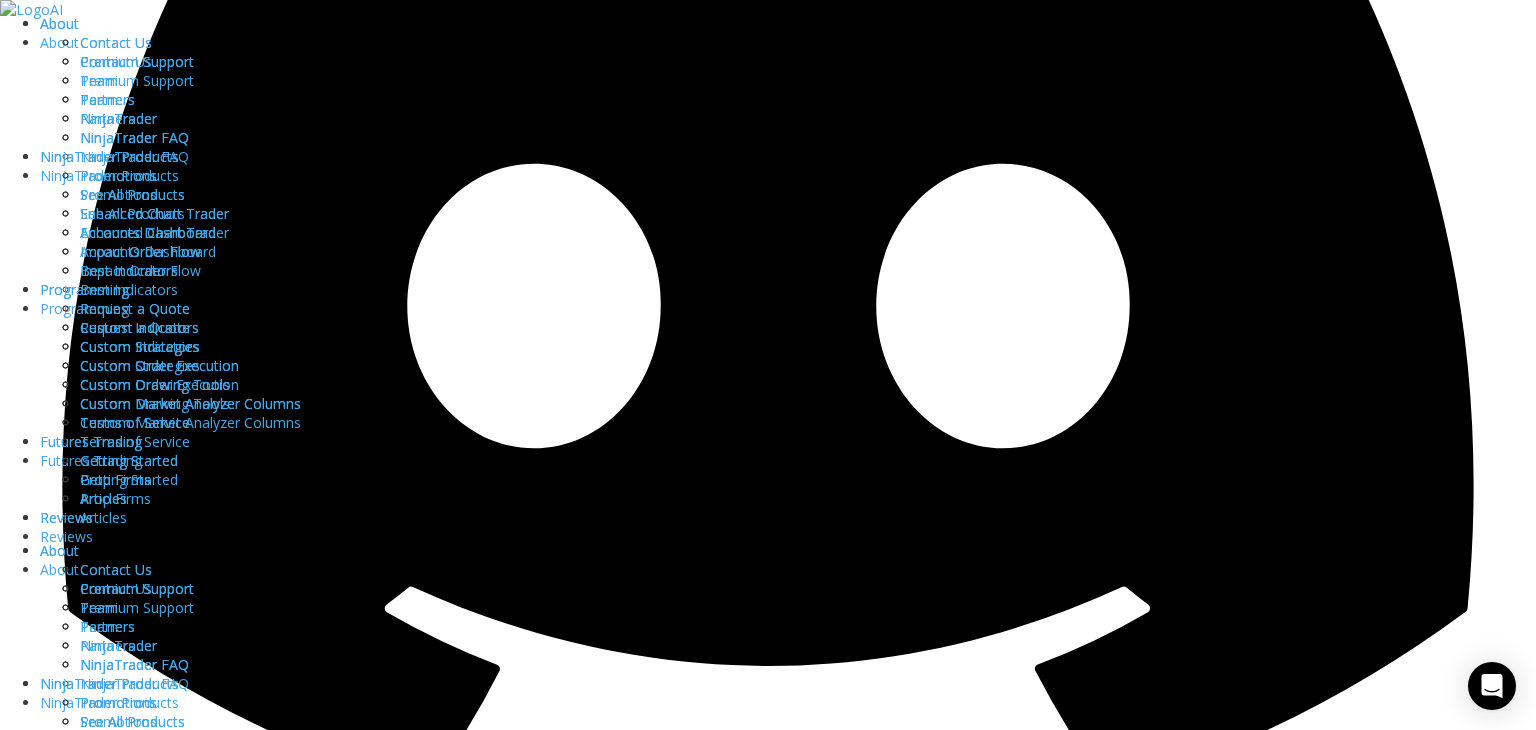 click at bounding box center [785, 17613] 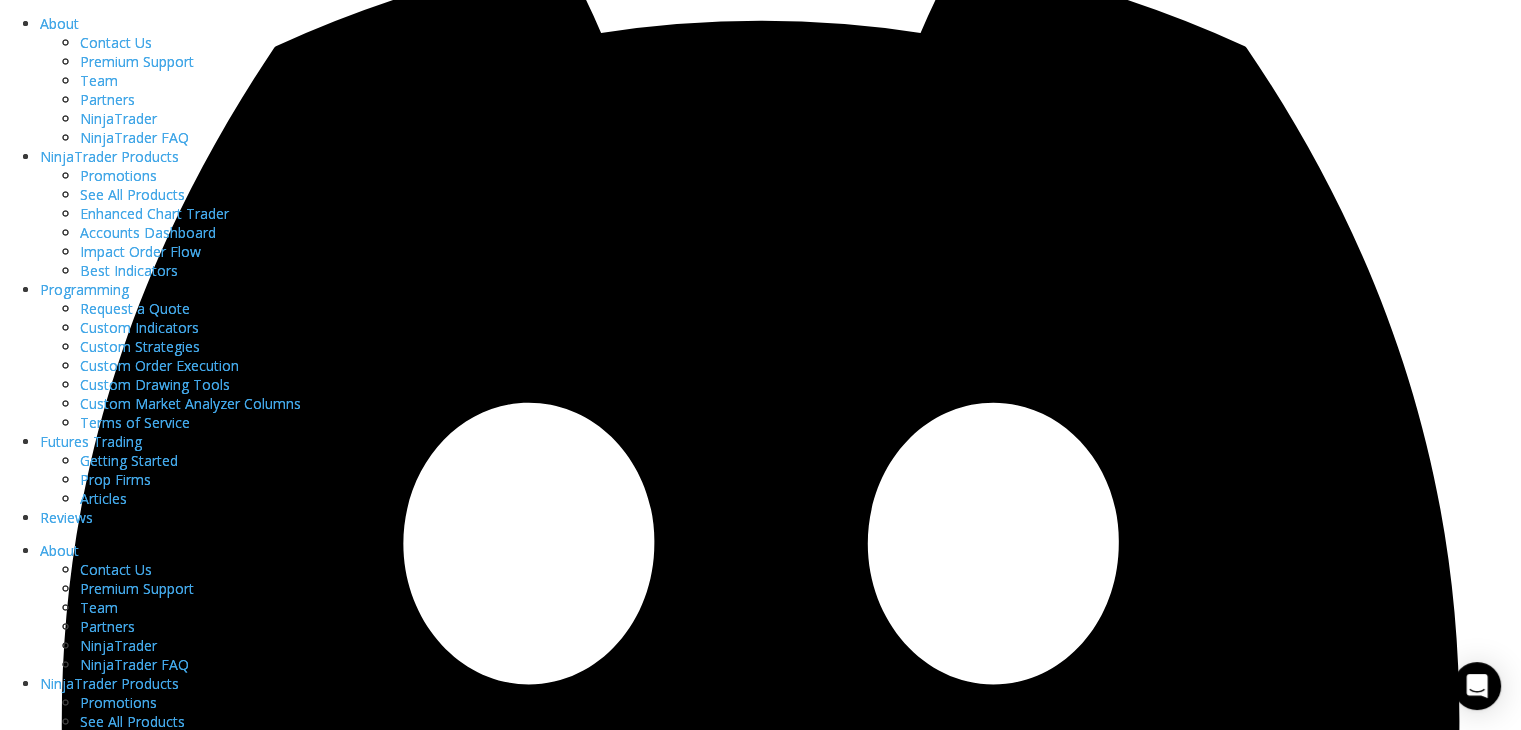 scroll, scrollTop: 0, scrollLeft: 0, axis: both 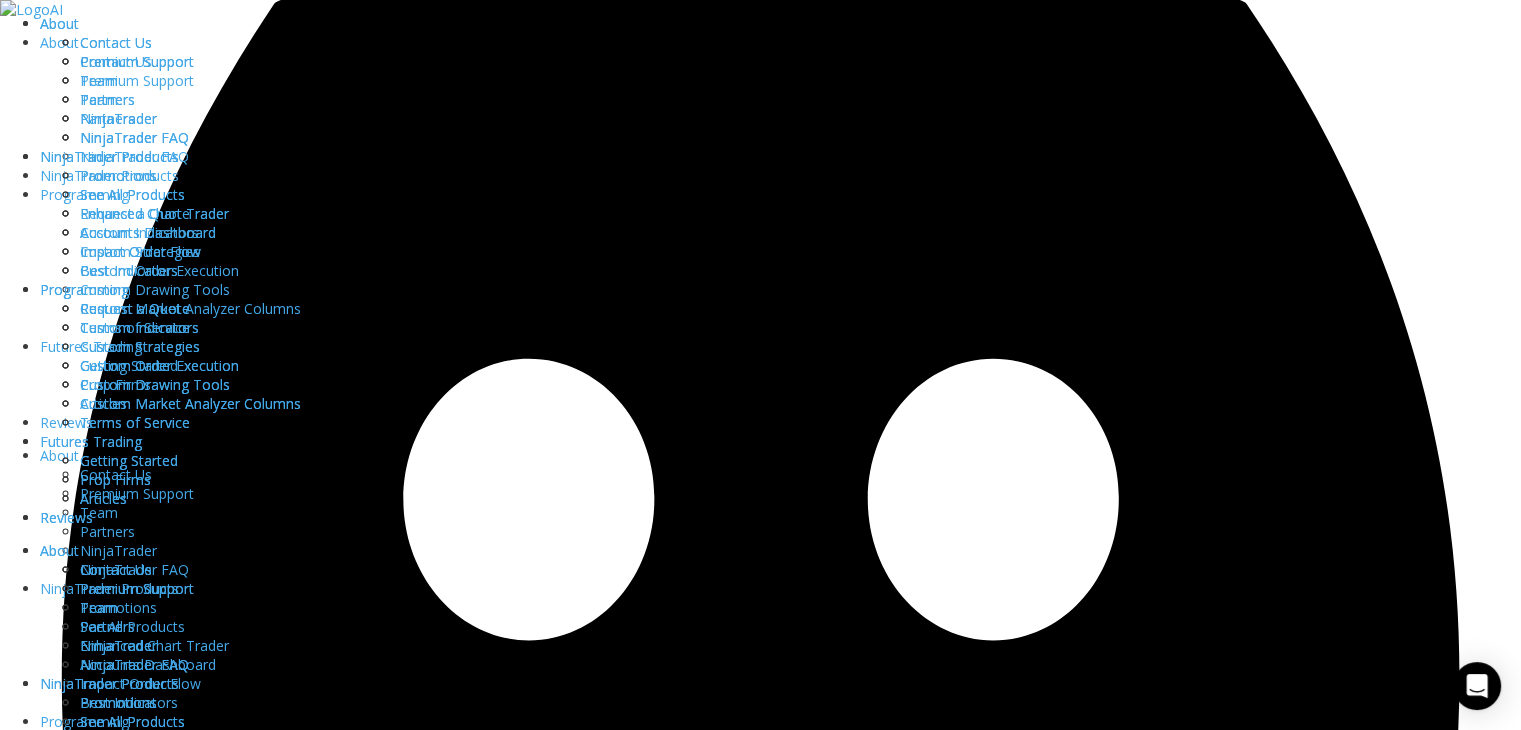 click at bounding box center [31, 9] 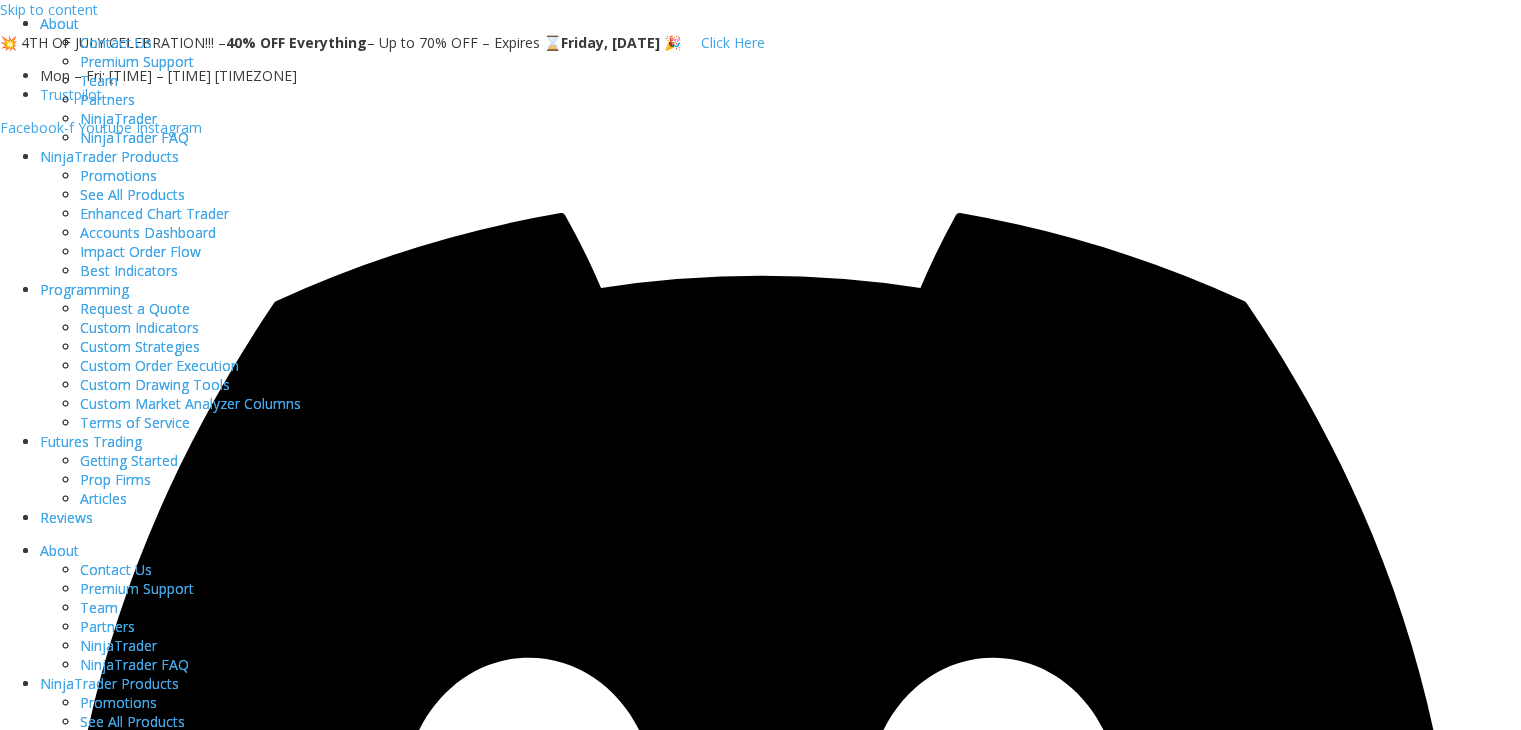 scroll, scrollTop: 0, scrollLeft: 0, axis: both 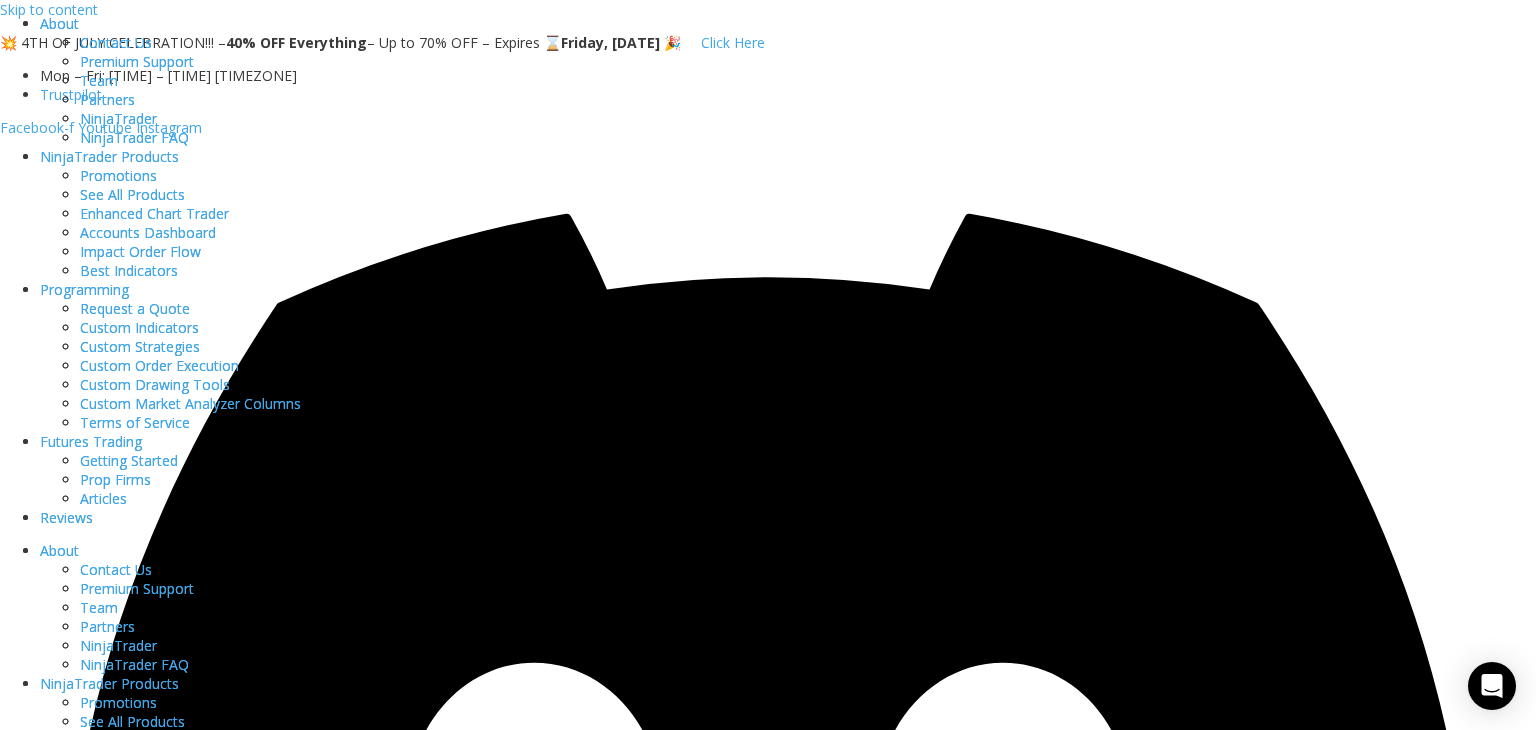 click at bounding box center (785, 14243) 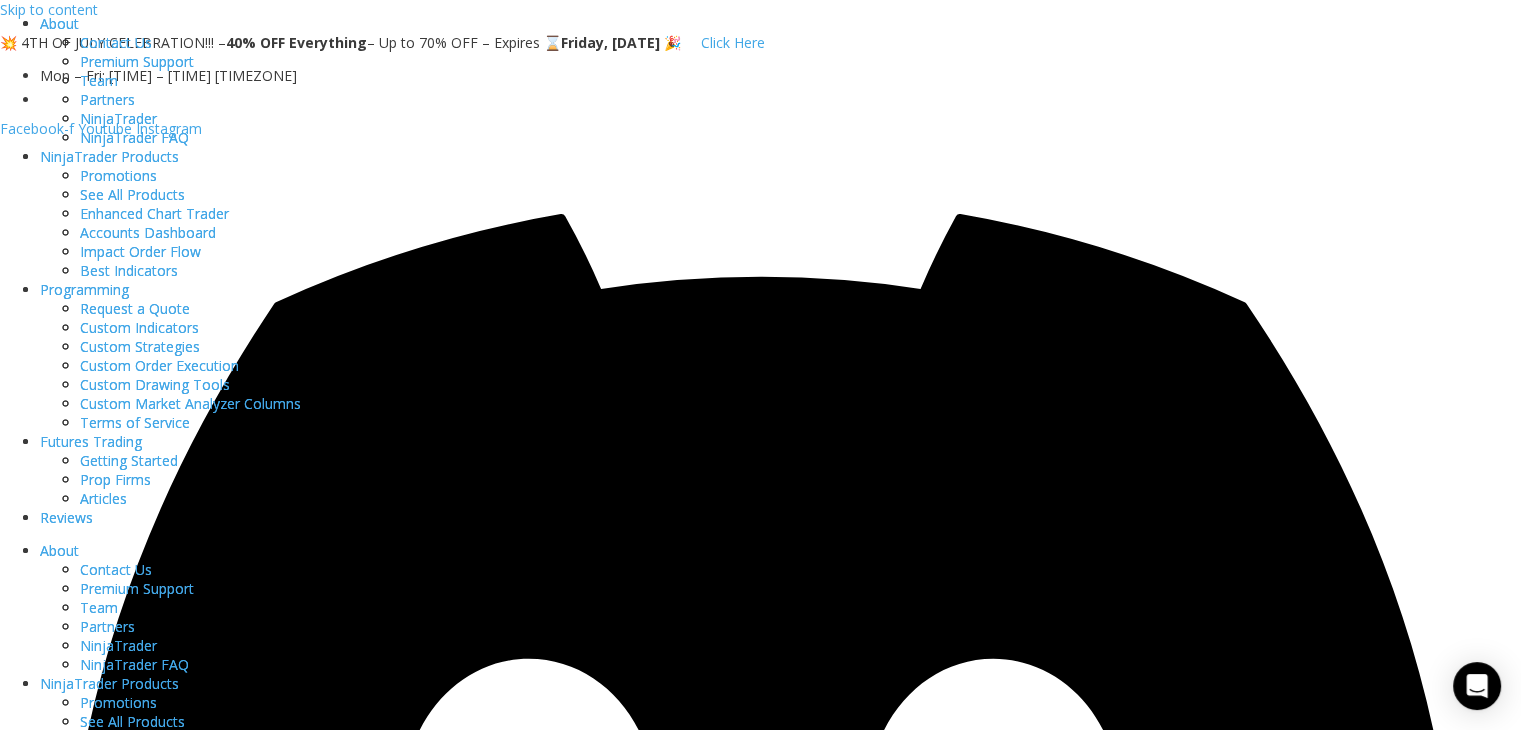 click on "Click Here" at bounding box center [733, 42] 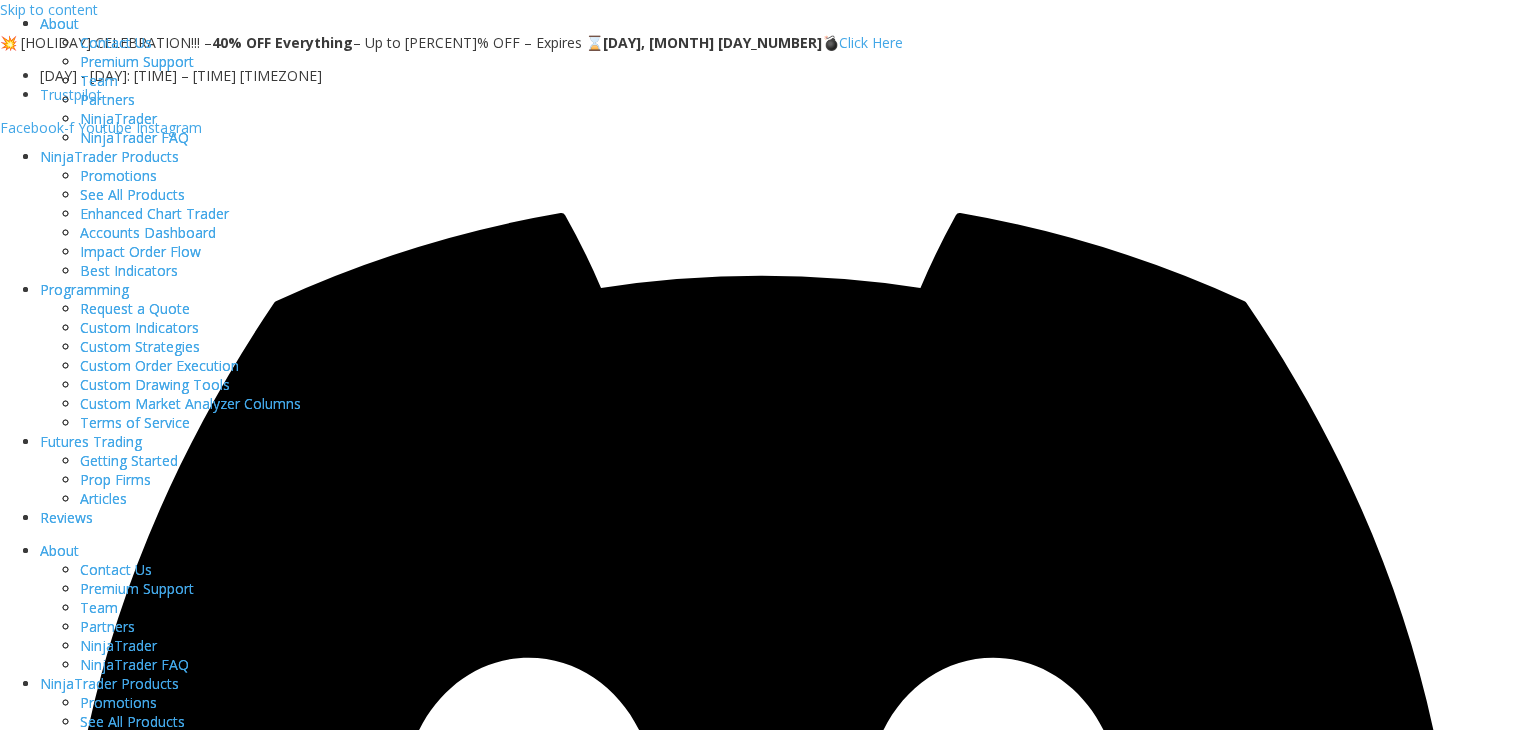 scroll, scrollTop: 0, scrollLeft: 0, axis: both 